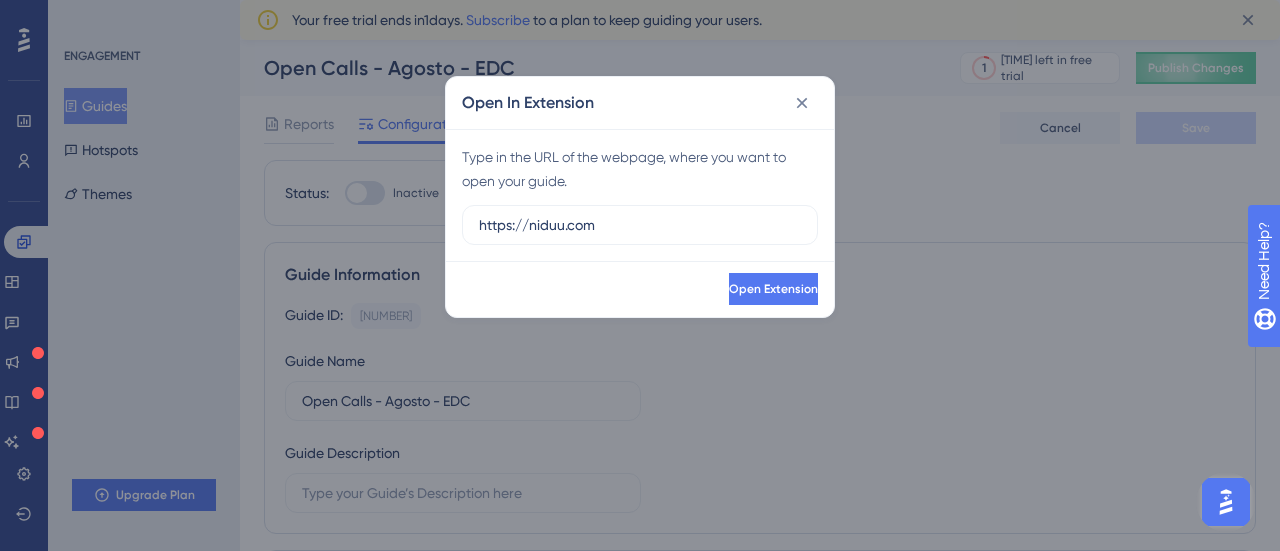 scroll, scrollTop: 0, scrollLeft: 0, axis: both 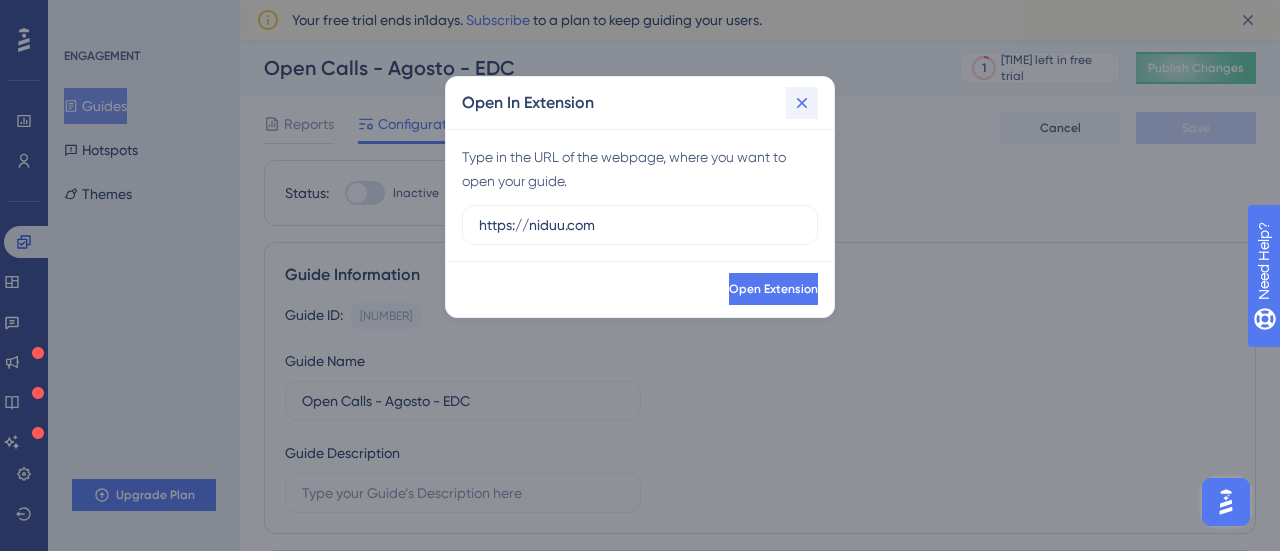 click at bounding box center [802, 103] 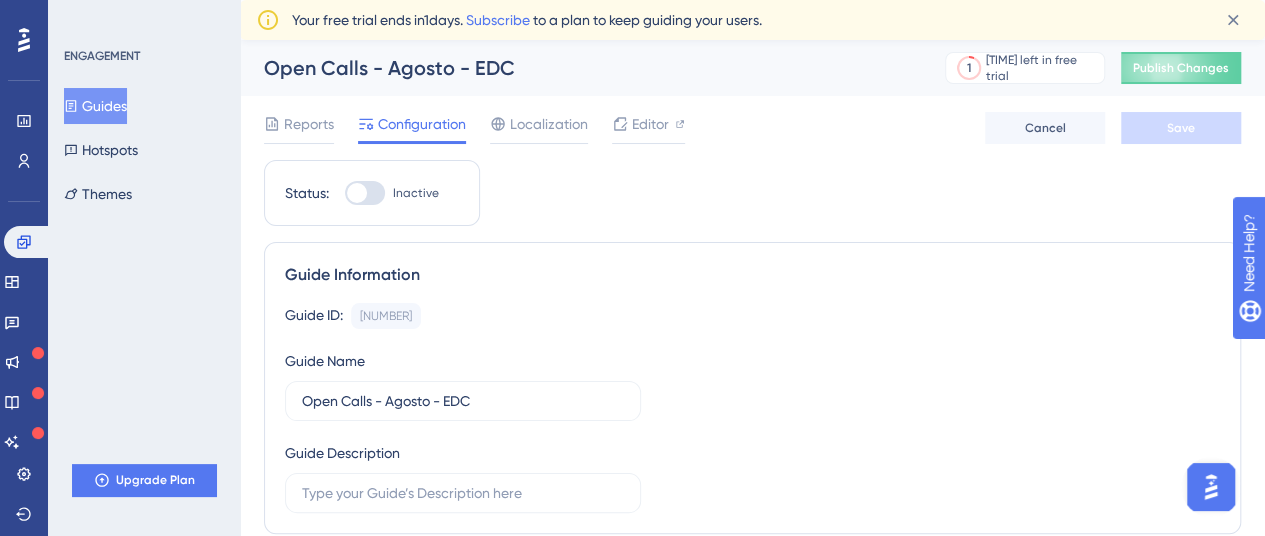 click on "Guides" at bounding box center [95, 106] 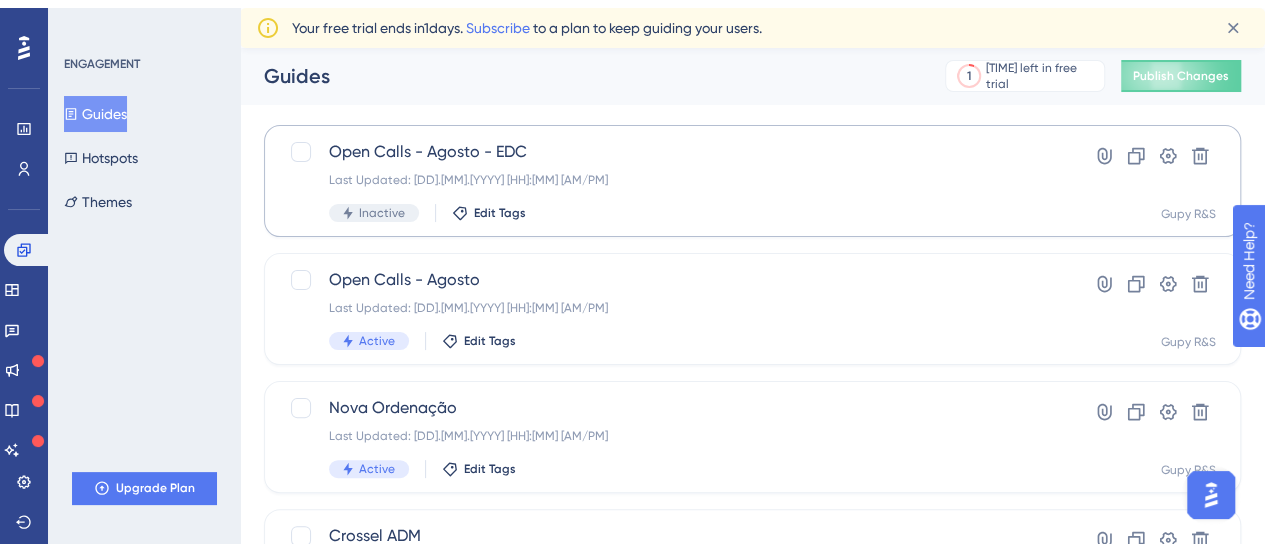 scroll, scrollTop: 71, scrollLeft: 0, axis: vertical 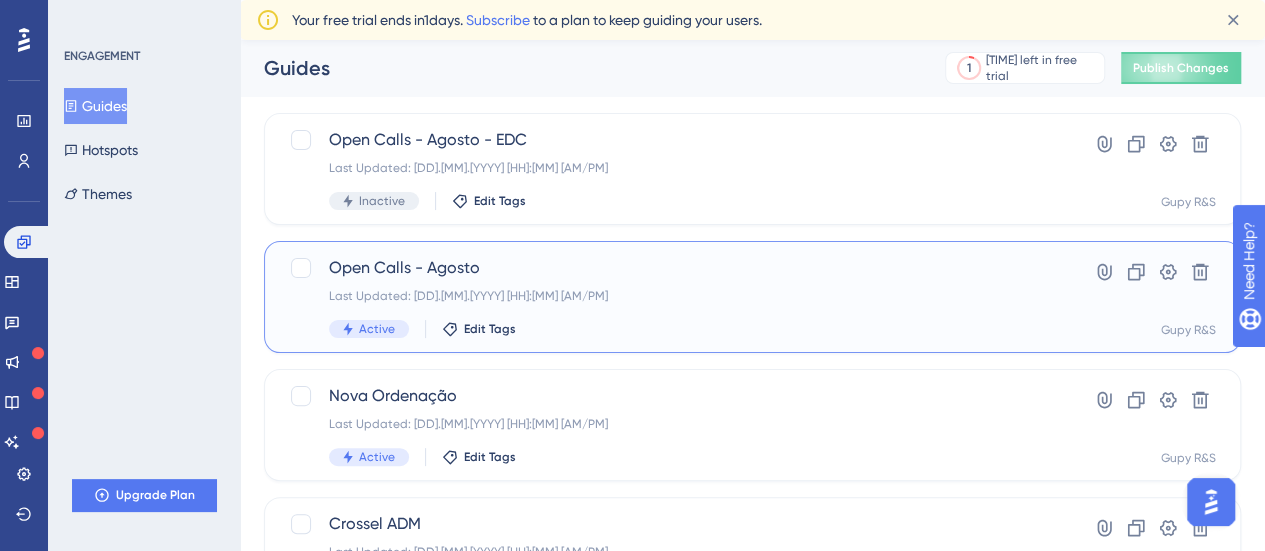 click on "Open Calls - Agosto" at bounding box center (672, 268) 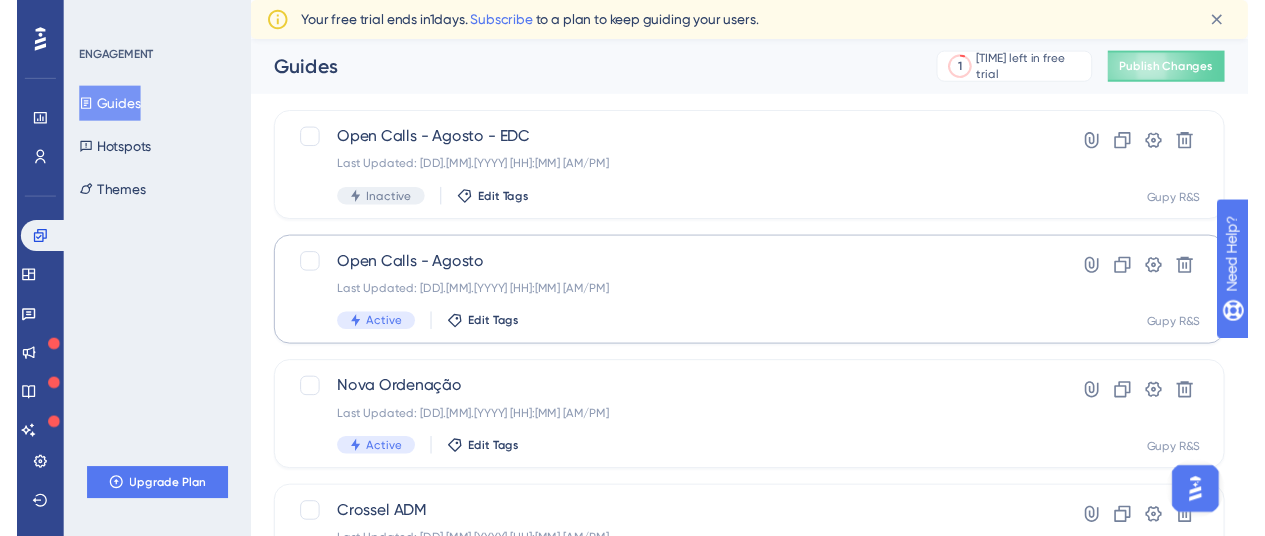 scroll, scrollTop: 0, scrollLeft: 0, axis: both 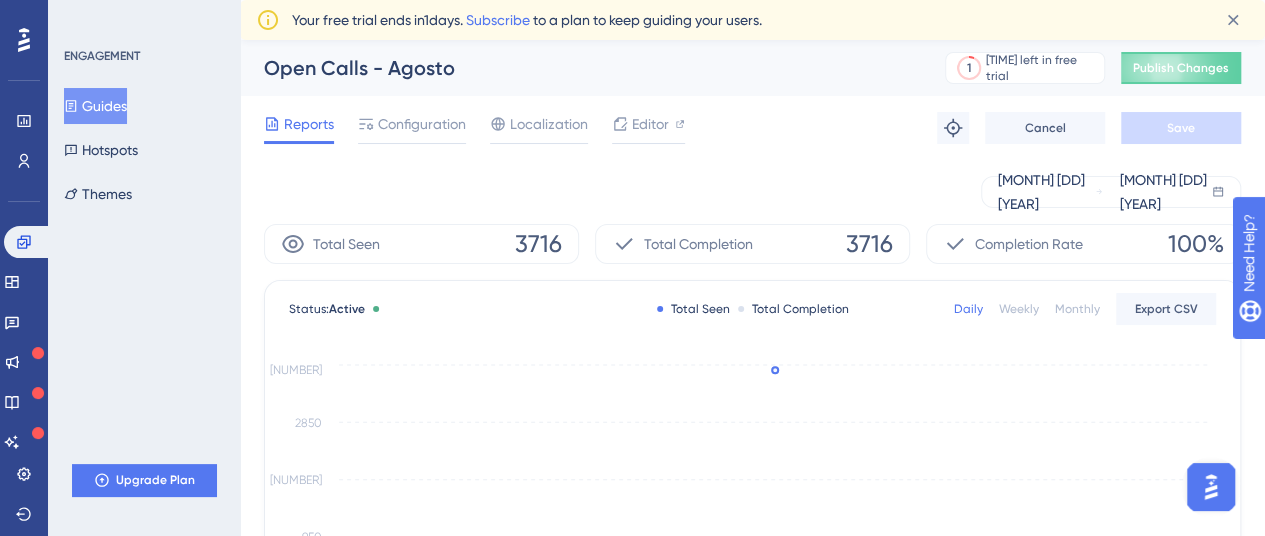 click on "[MONTH] [DD] [YEAR] [MONTH] [DD] [YEAR]" at bounding box center (752, 192) 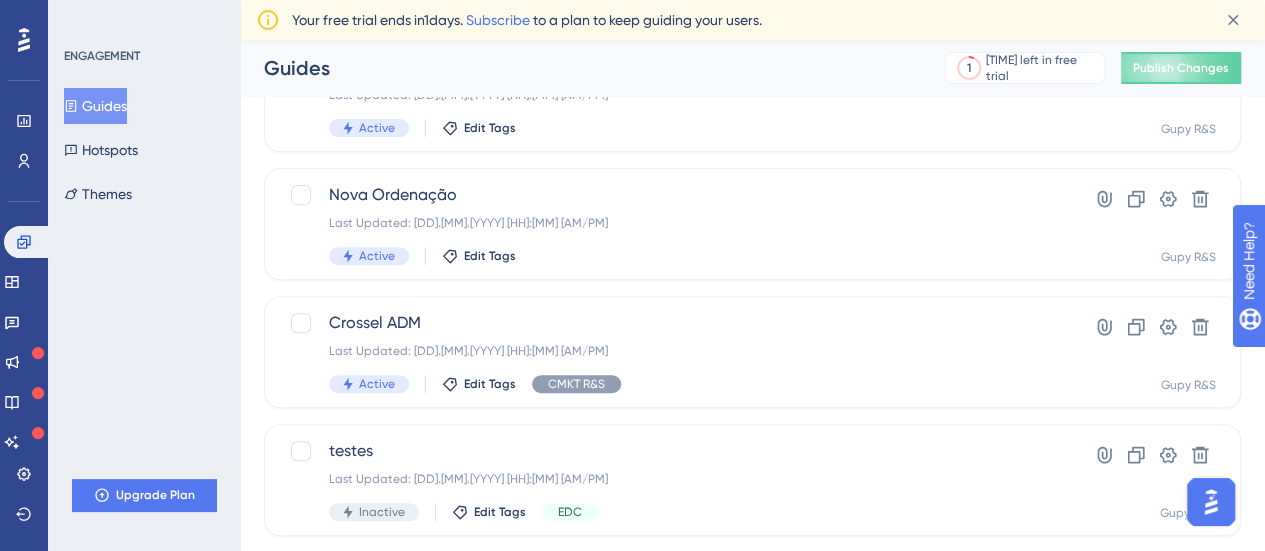 scroll, scrollTop: 279, scrollLeft: 0, axis: vertical 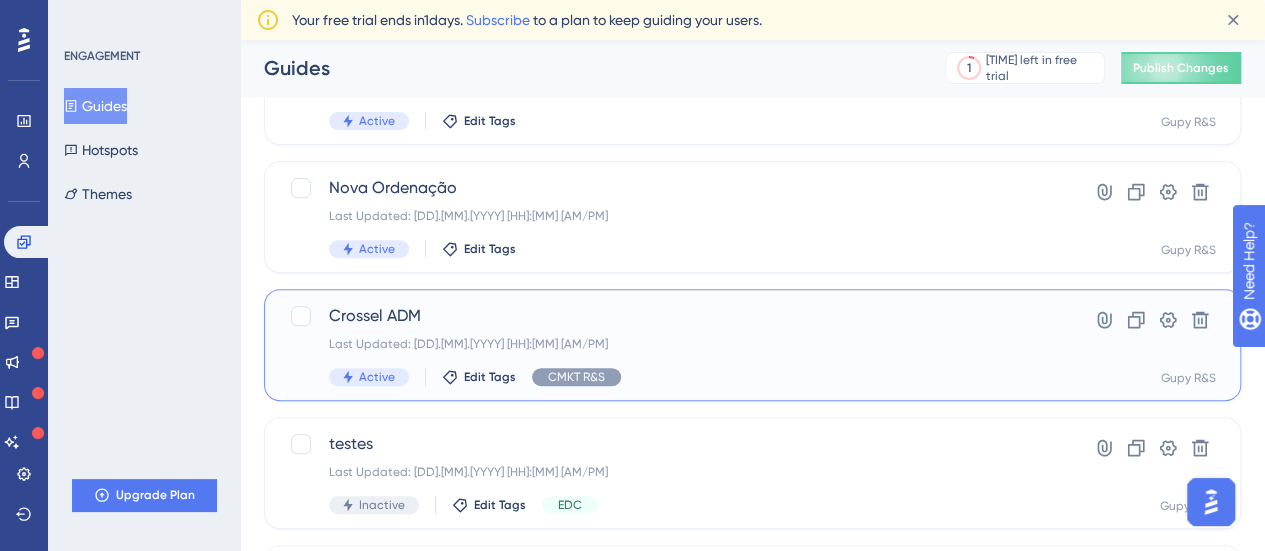 click on "Crossel ADM" at bounding box center (672, 316) 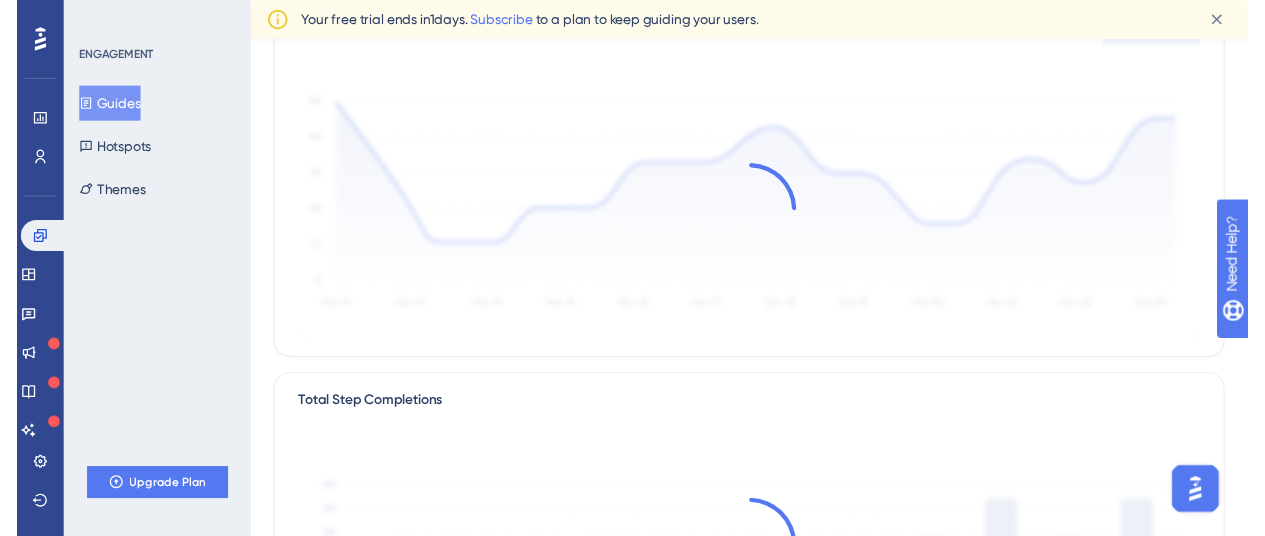 scroll, scrollTop: 0, scrollLeft: 0, axis: both 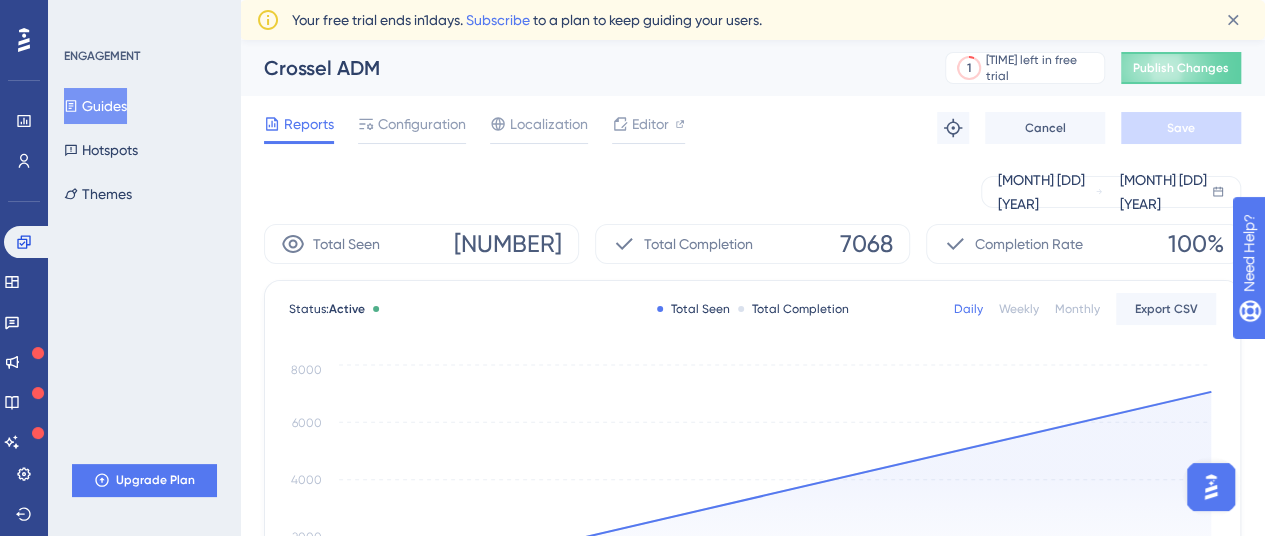 click on "Guides" at bounding box center (95, 106) 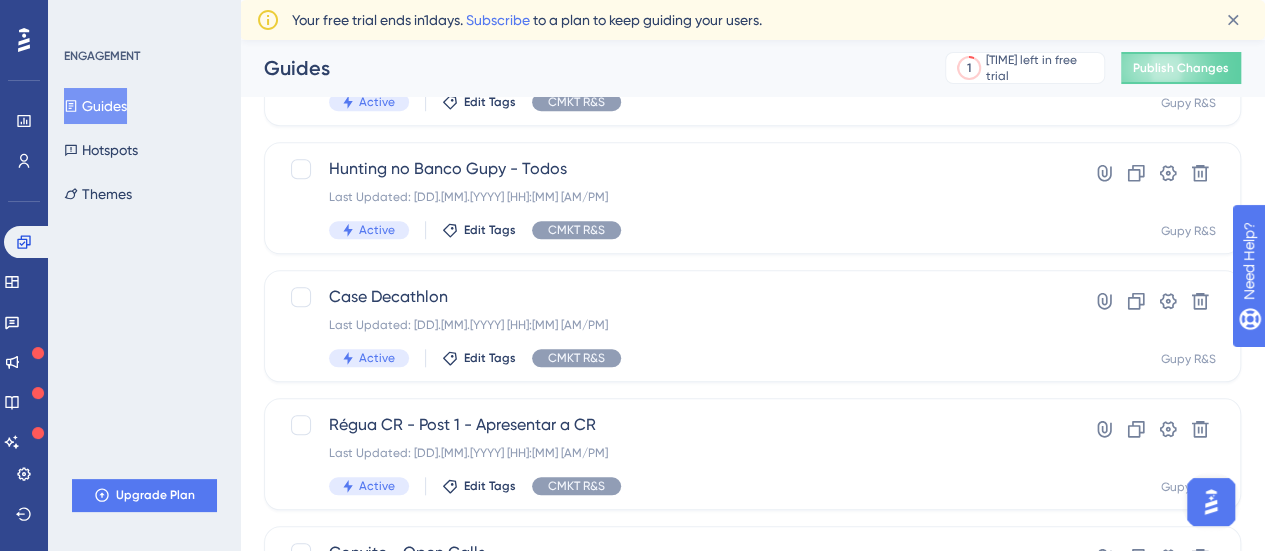 scroll, scrollTop: 864, scrollLeft: 0, axis: vertical 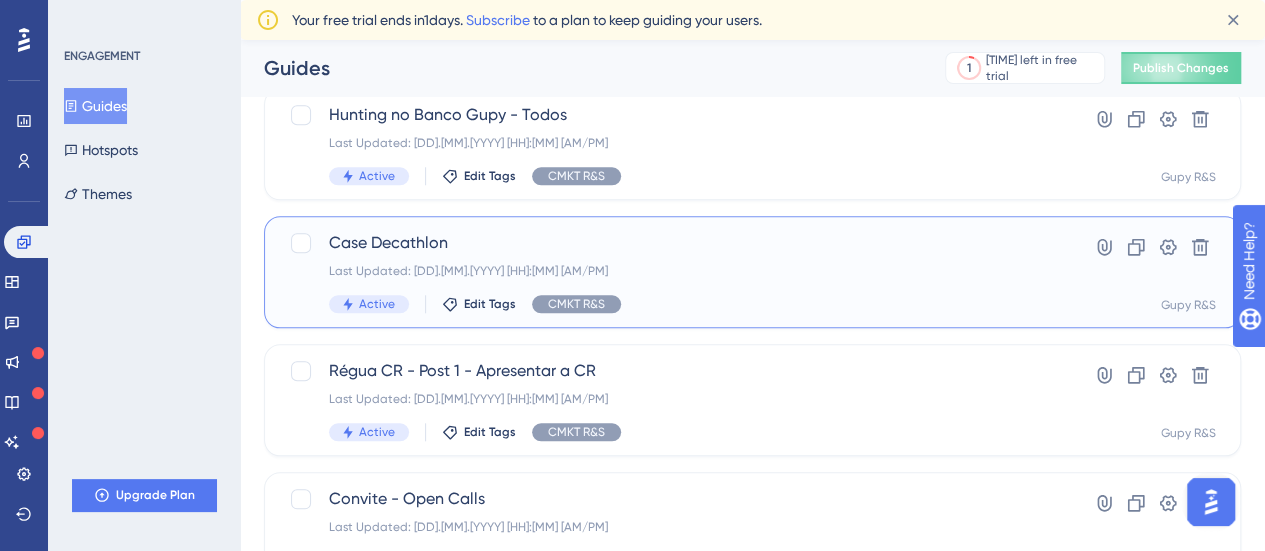 click on "Case Decathlon" at bounding box center (672, 243) 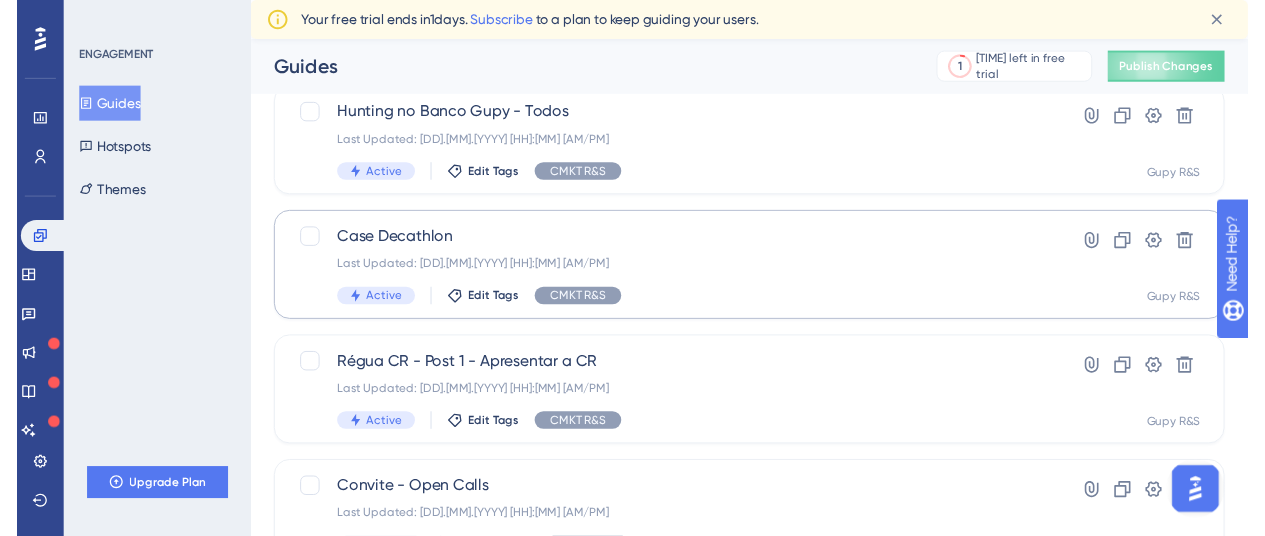 scroll, scrollTop: 0, scrollLeft: 0, axis: both 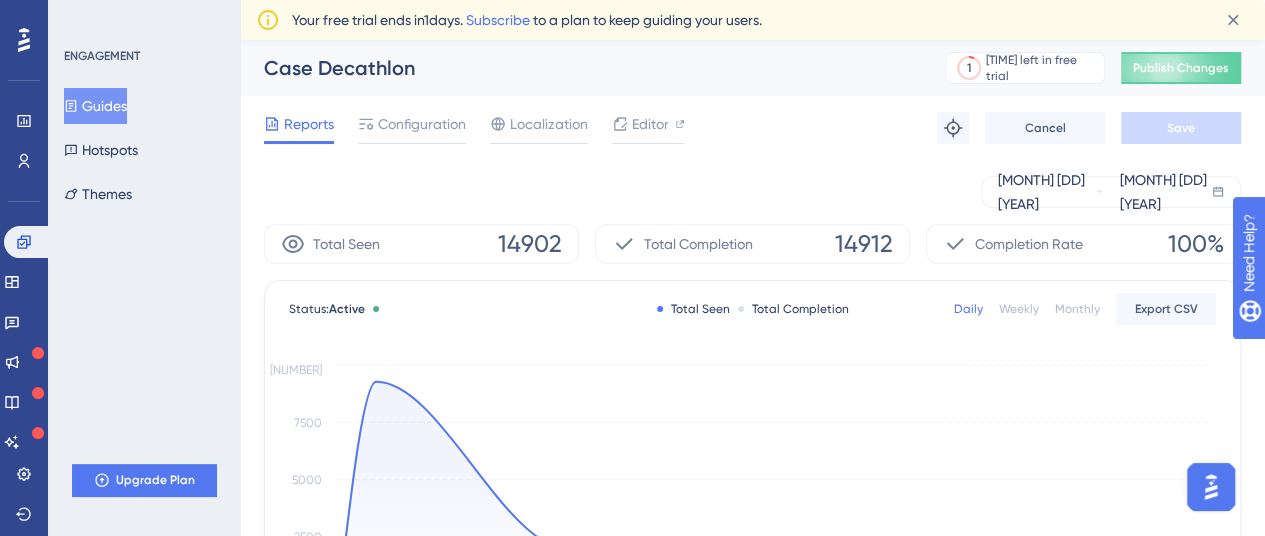 click on "Guides" at bounding box center [95, 106] 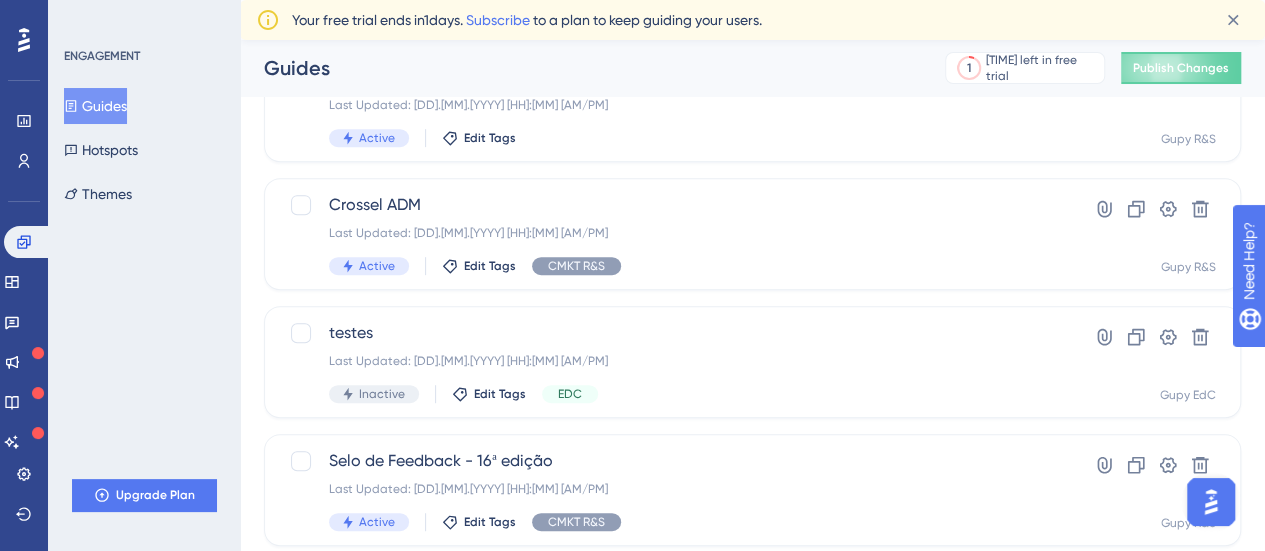 scroll, scrollTop: 398, scrollLeft: 0, axis: vertical 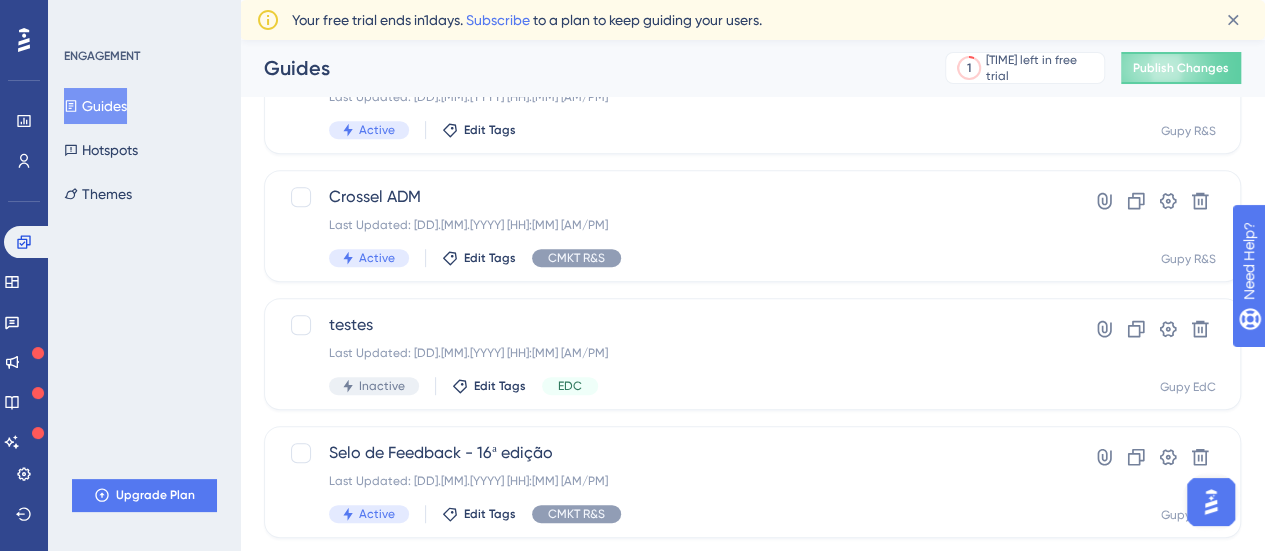 type 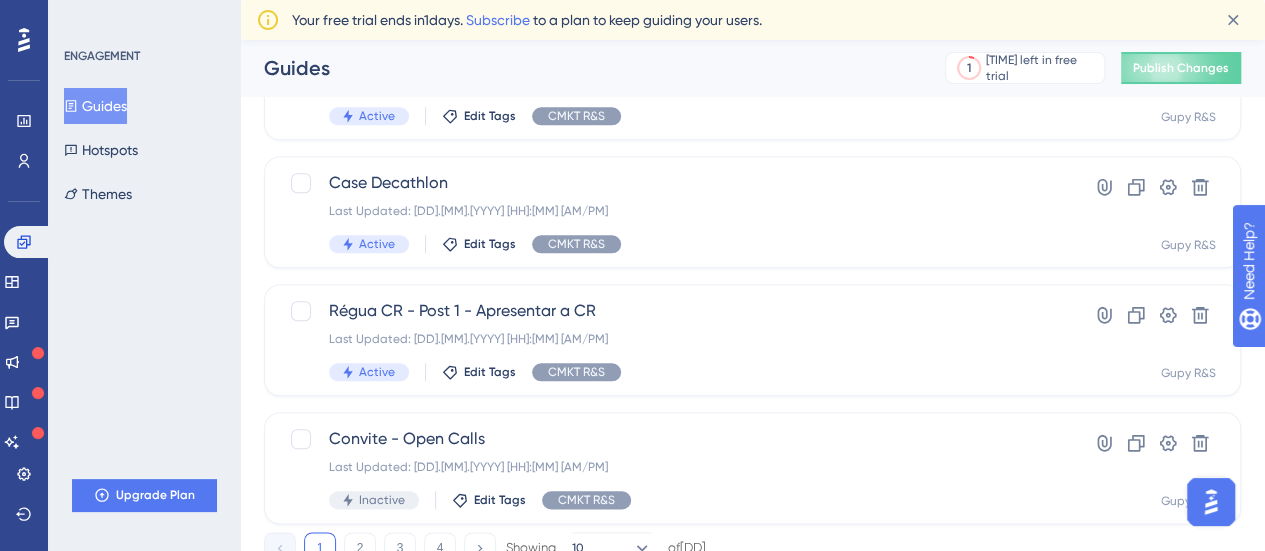scroll, scrollTop: 1000, scrollLeft: 0, axis: vertical 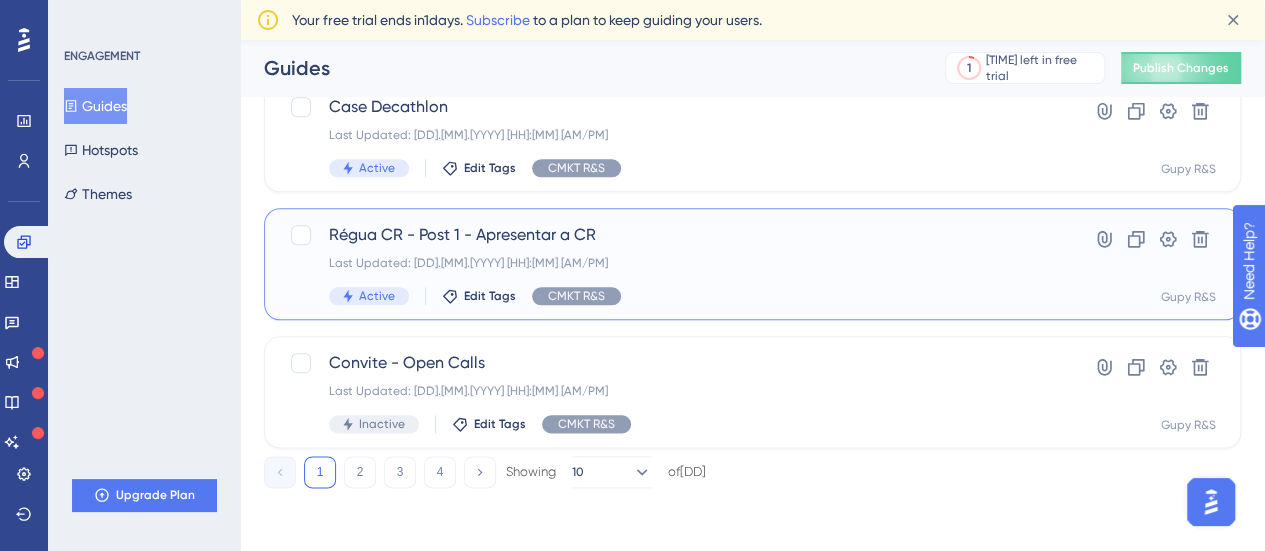 click on "Régua CR - Post 1 - Apresentar a CR Last Updated: [DD].[MM].[YYYY] [HH]:[MM] [AM/PM] Active Edit Tags CMKT R&S" at bounding box center (672, 264) 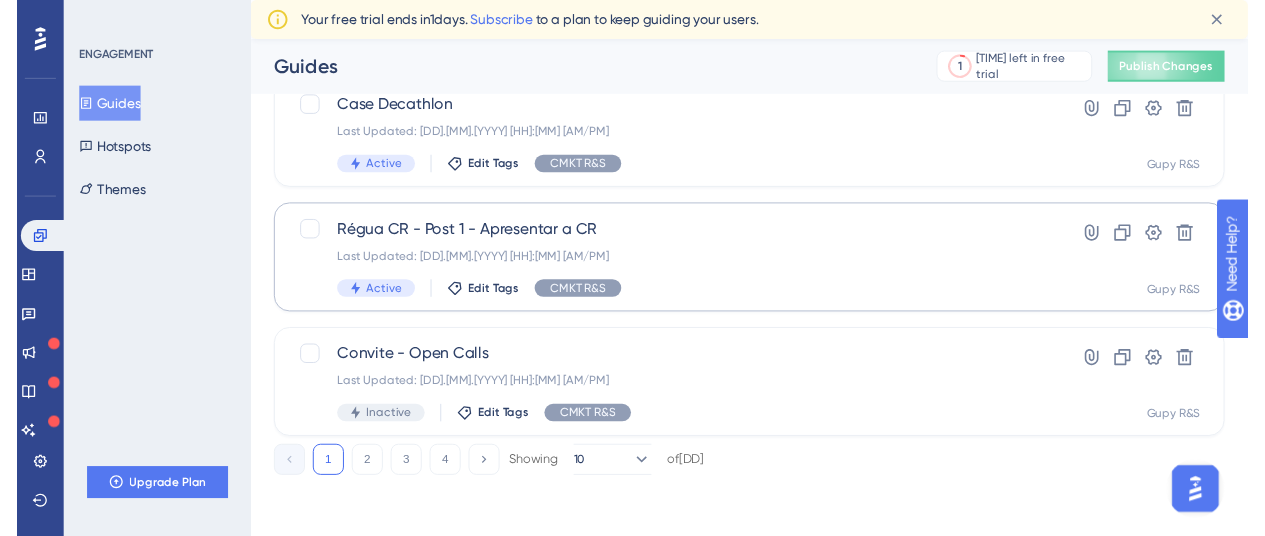 scroll, scrollTop: 0, scrollLeft: 0, axis: both 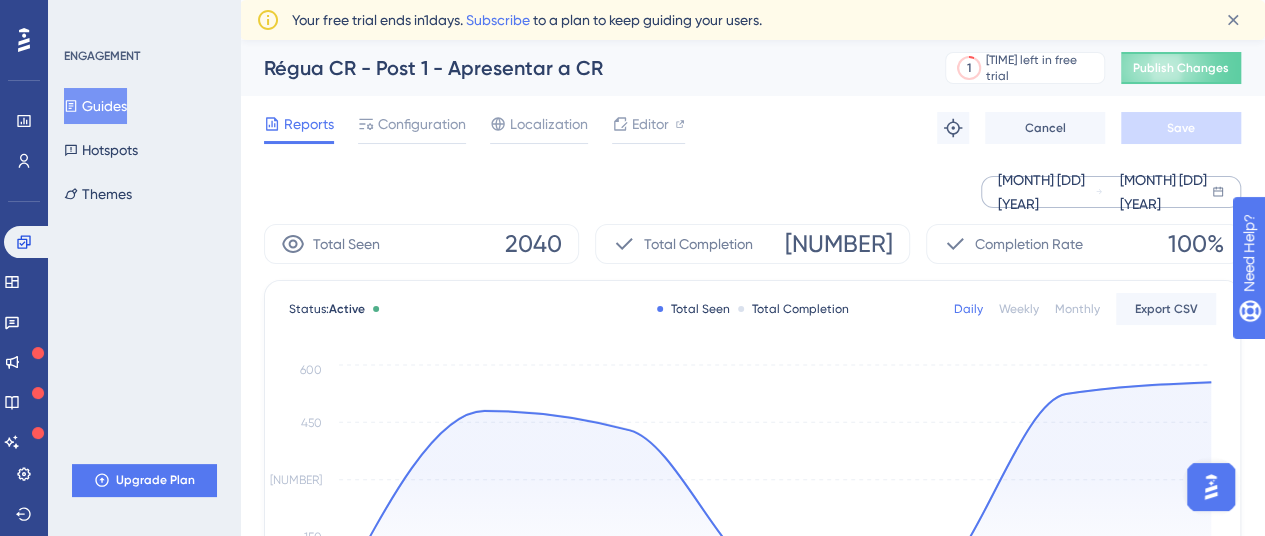 click on "[MONTH] [DD] [YEAR]" at bounding box center (1046, 192) 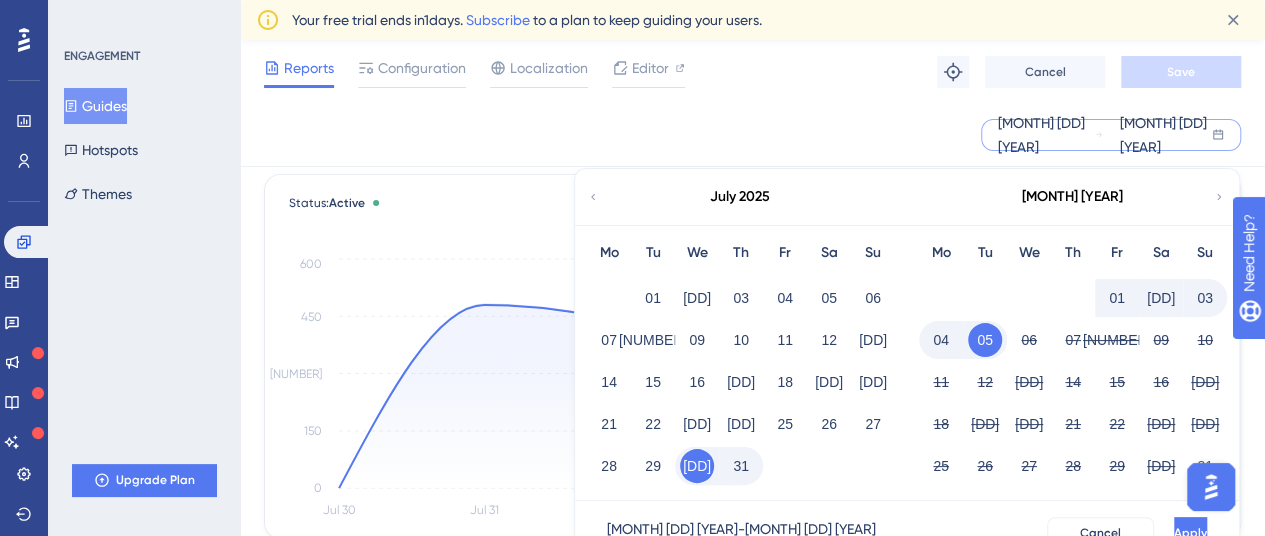 scroll, scrollTop: 104, scrollLeft: 0, axis: vertical 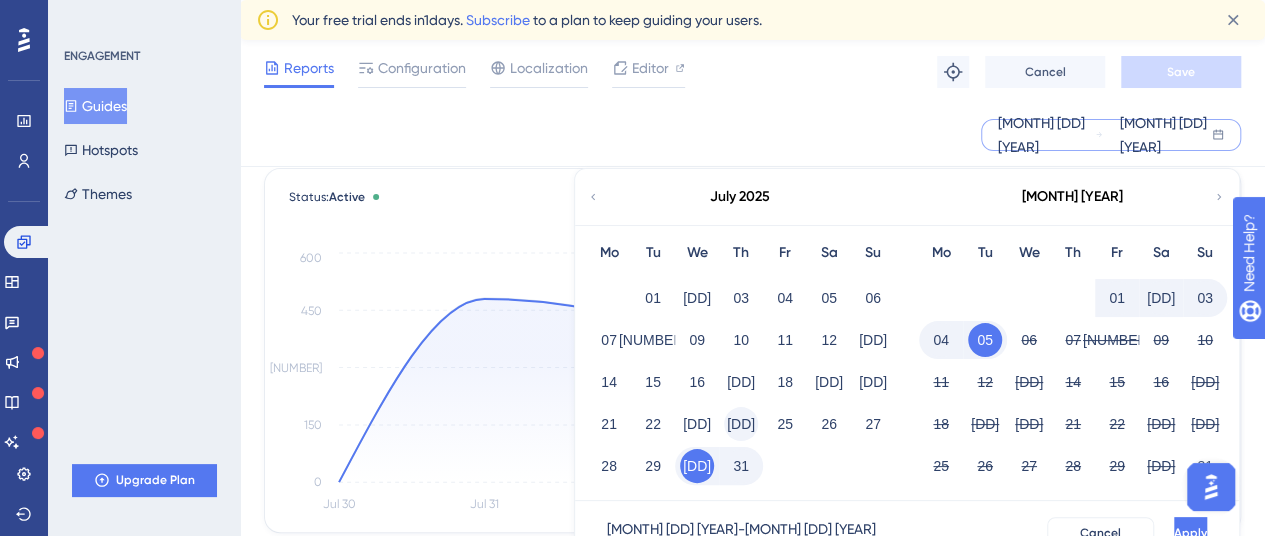 click on "[DD]" at bounding box center (741, 424) 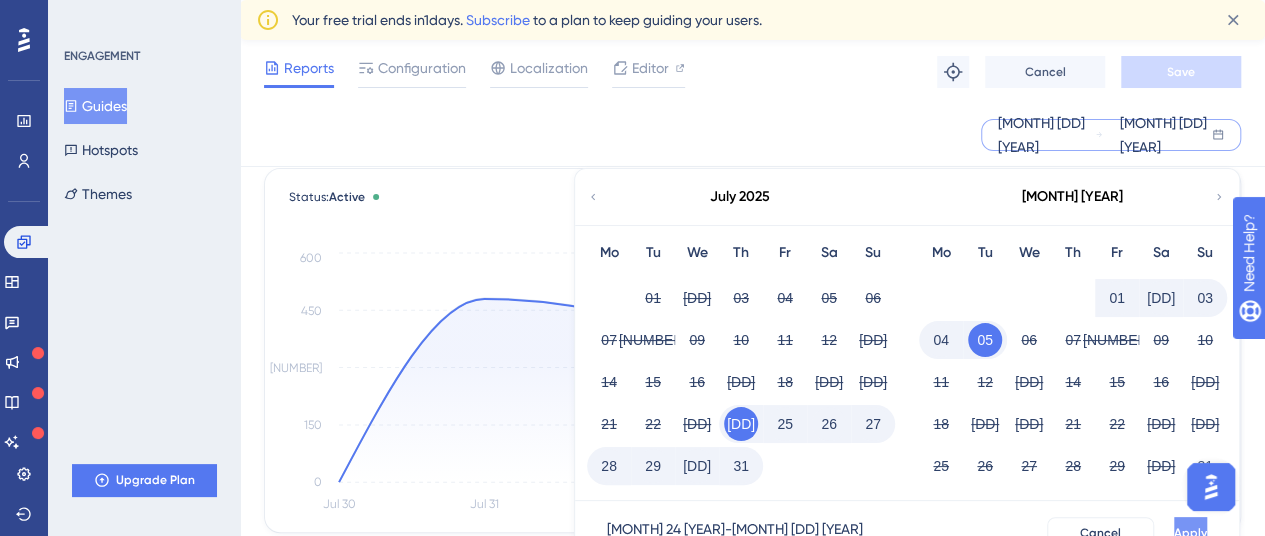 click on "Apply" at bounding box center [1190, 533] 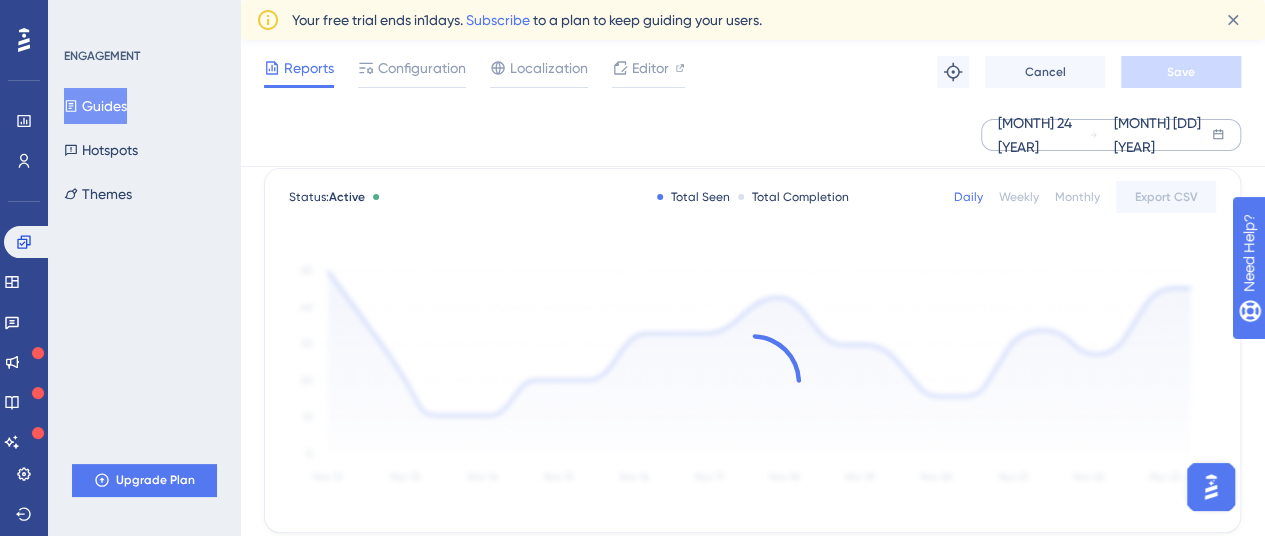 scroll, scrollTop: 0, scrollLeft: 0, axis: both 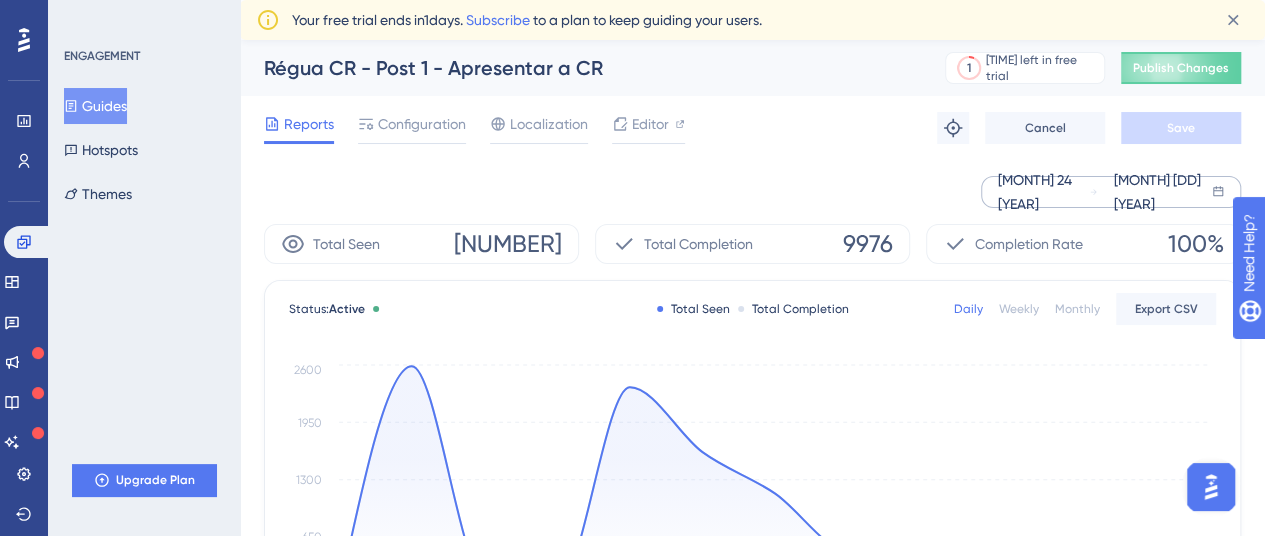 click on "Guides" at bounding box center (95, 106) 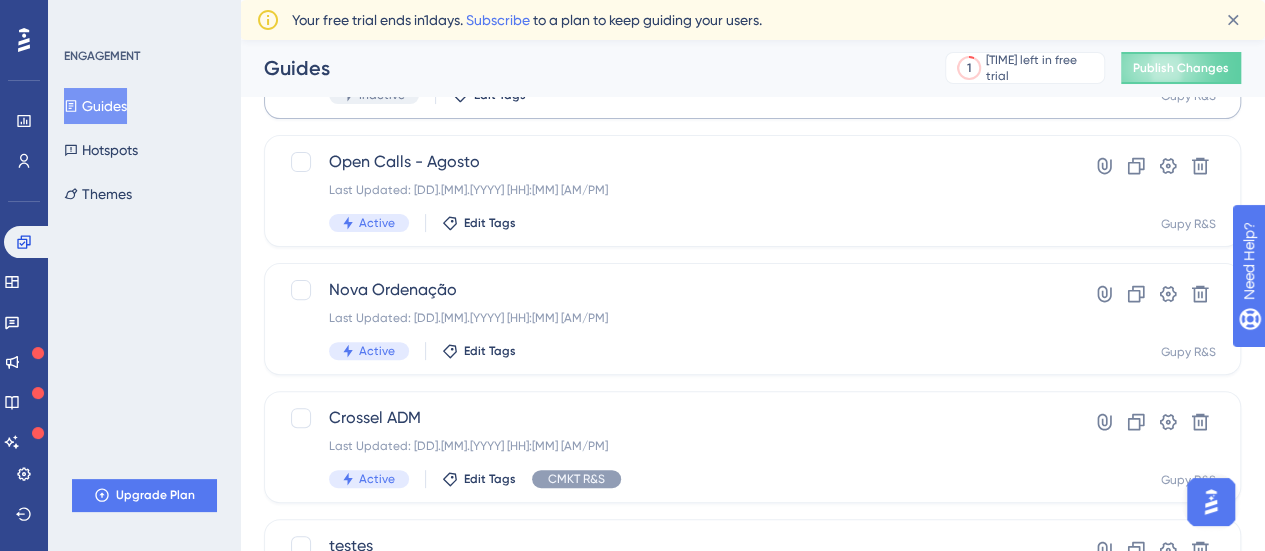 scroll, scrollTop: 214, scrollLeft: 0, axis: vertical 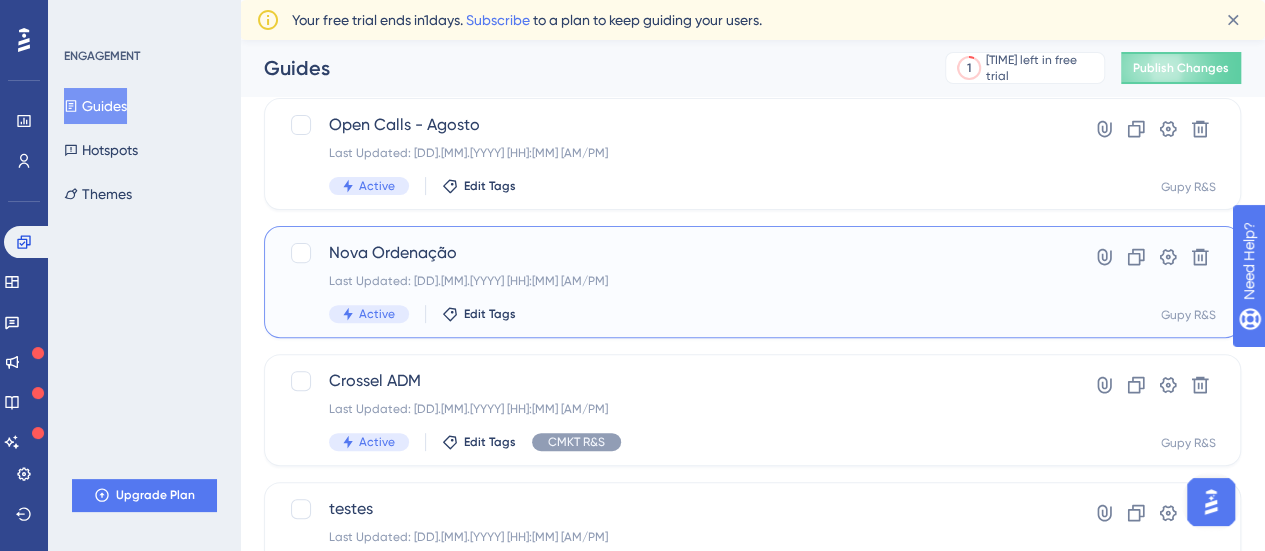 click on "Last Updated: [DD].[MM].[YYYY] [HH]:[MM] [AM/PM]" at bounding box center [752, 282] 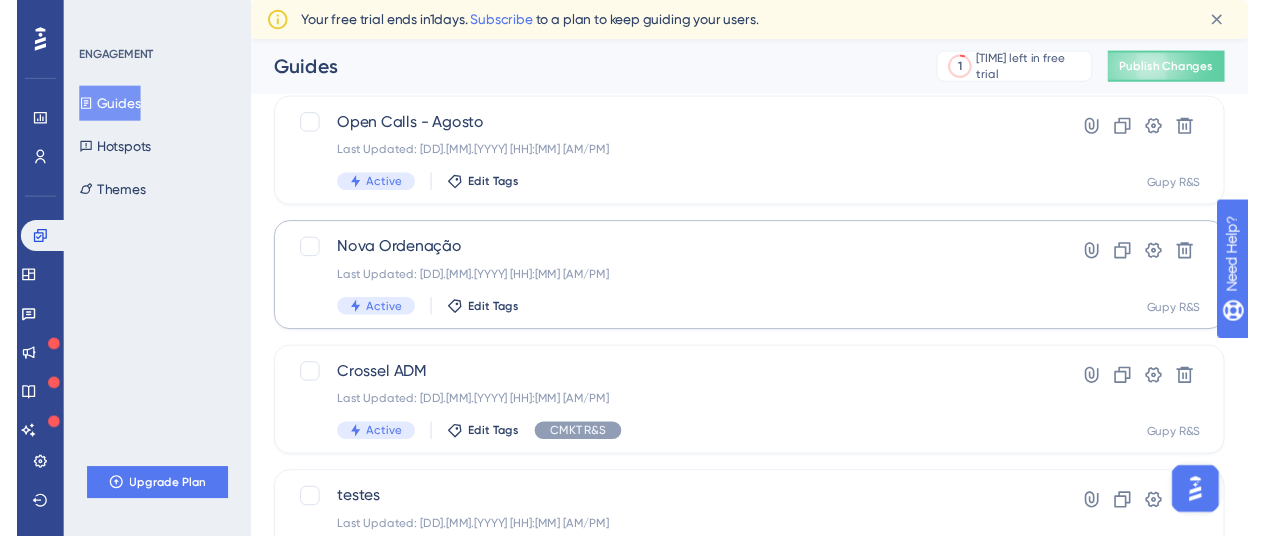 scroll, scrollTop: 0, scrollLeft: 0, axis: both 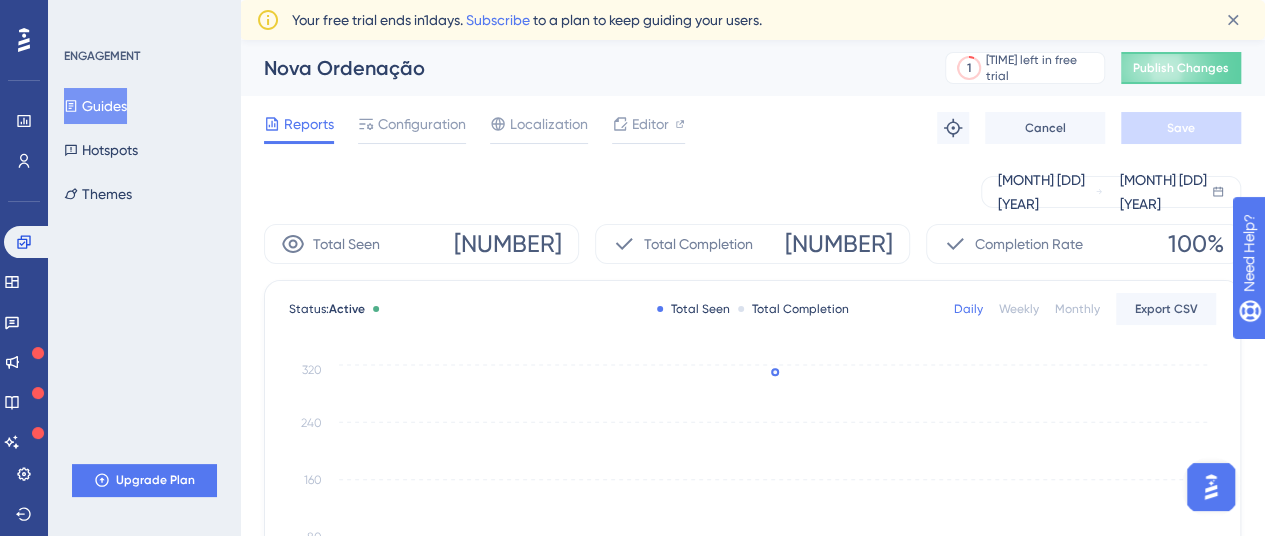 click on "Guides" at bounding box center [95, 106] 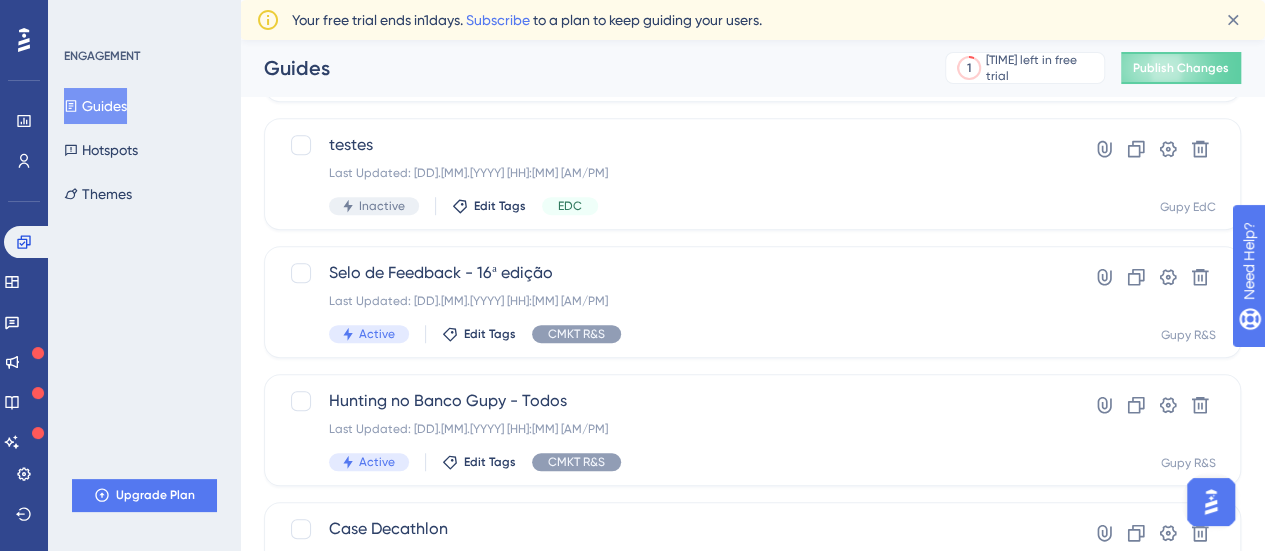 scroll, scrollTop: 579, scrollLeft: 0, axis: vertical 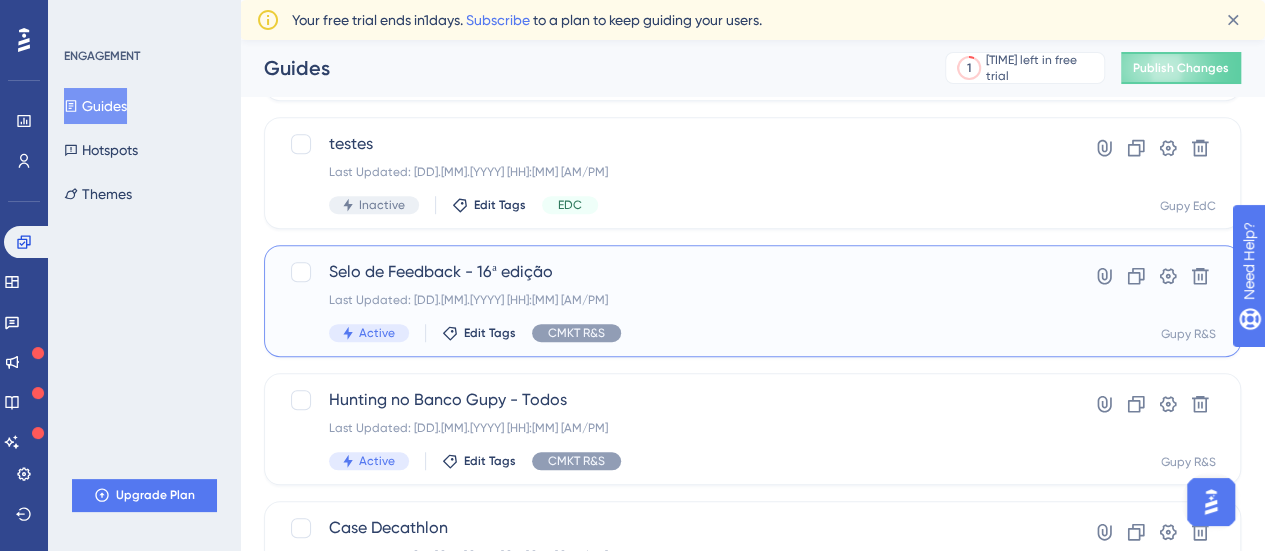 click on "Selo de Feedback - 16ª edição" at bounding box center (672, 272) 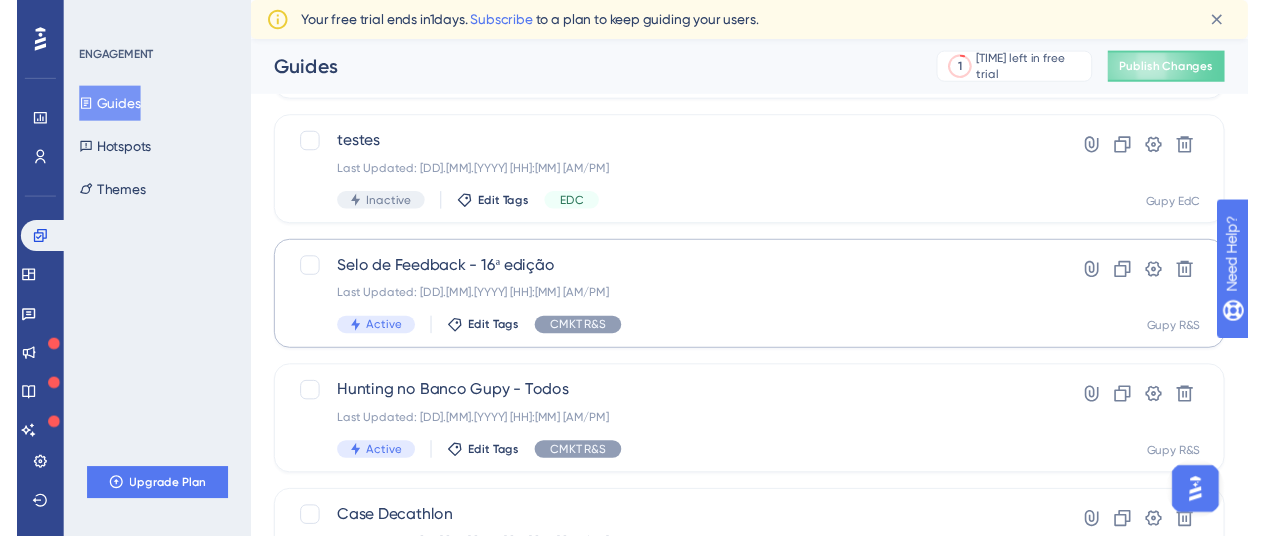scroll, scrollTop: 0, scrollLeft: 0, axis: both 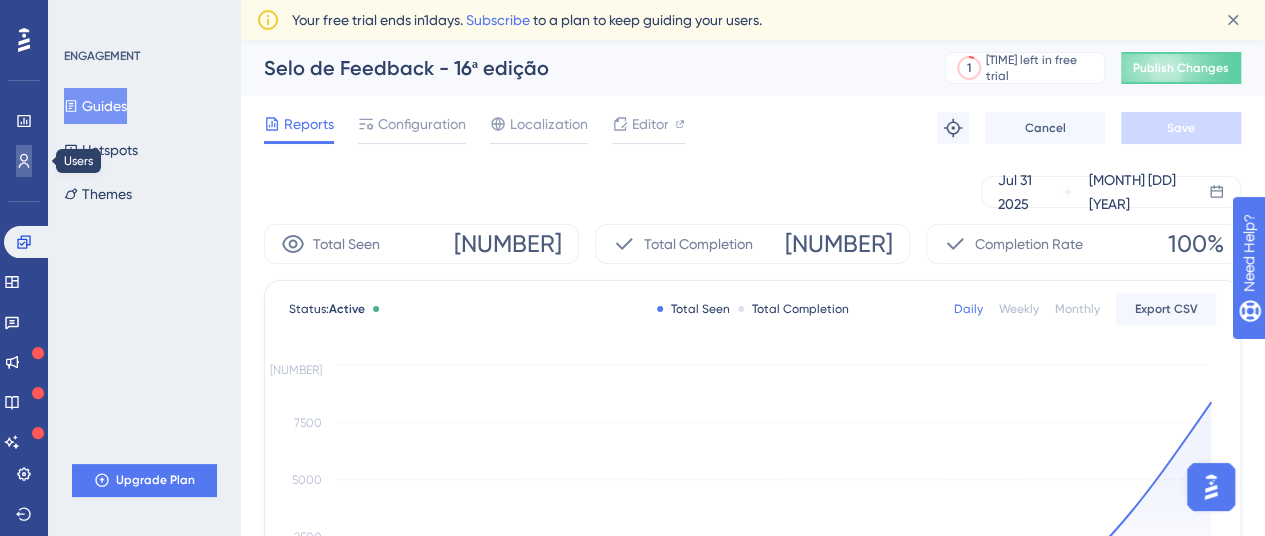 click 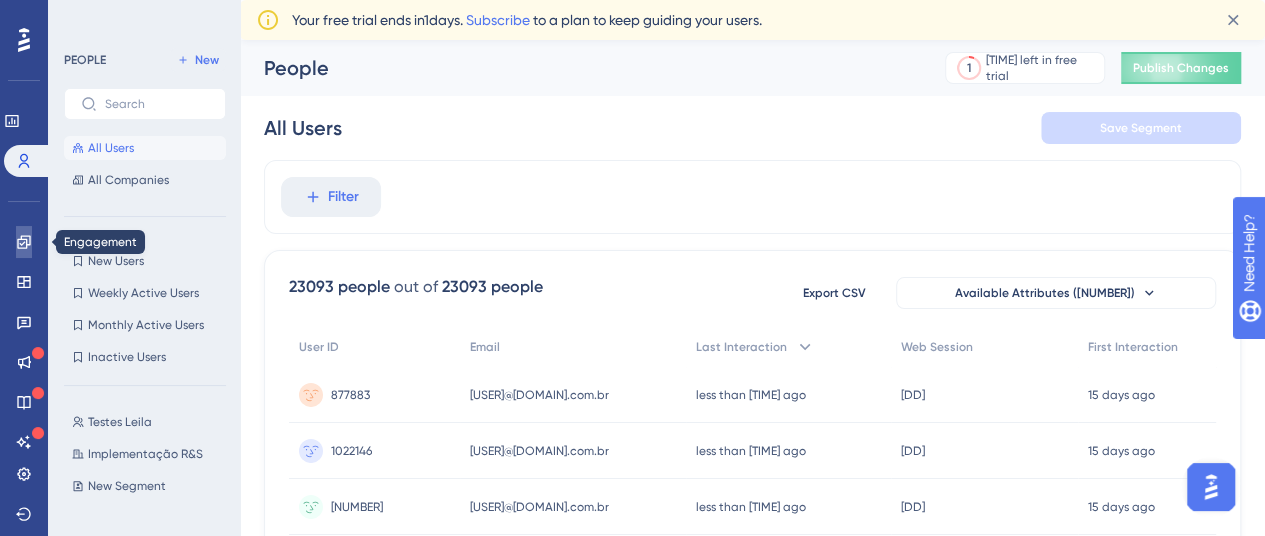 click 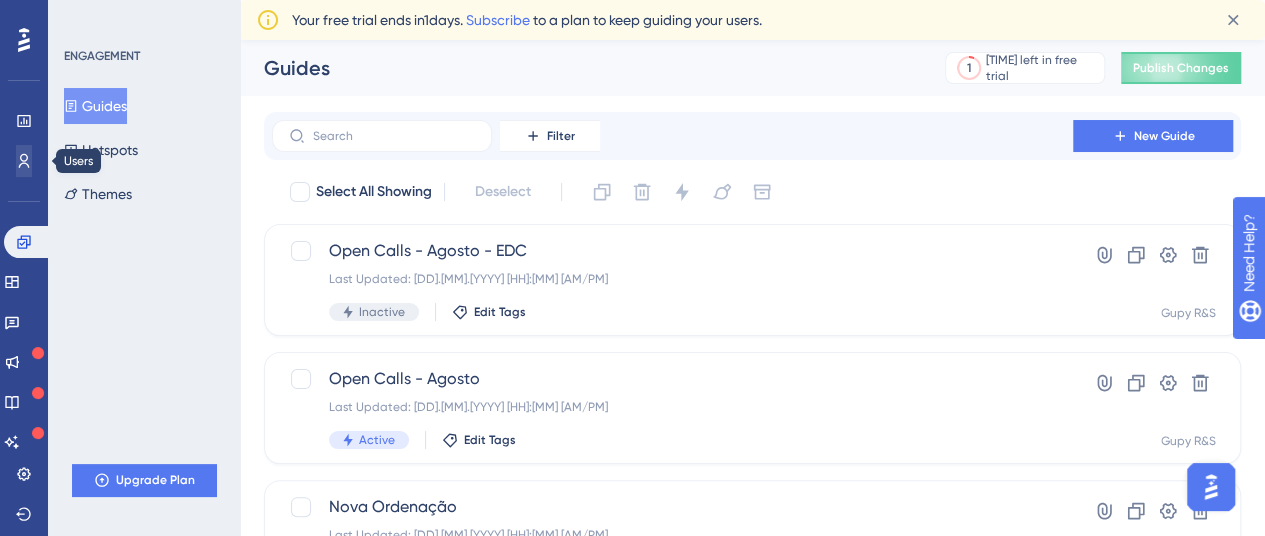 drag, startPoint x: 34, startPoint y: 183, endPoint x: 31, endPoint y: 167, distance: 16.27882 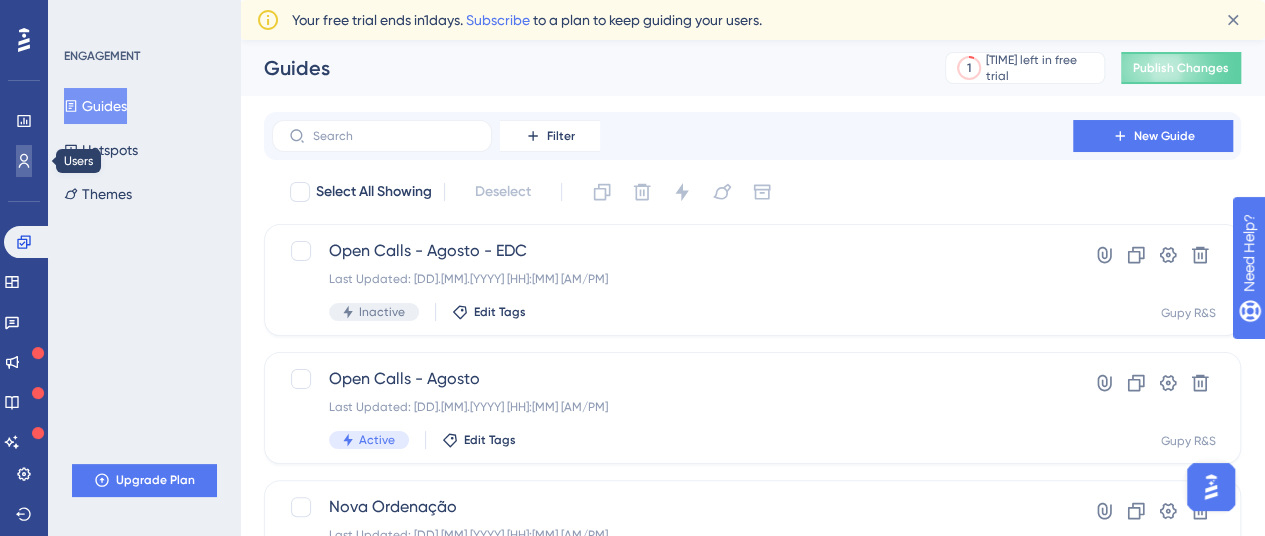 click 